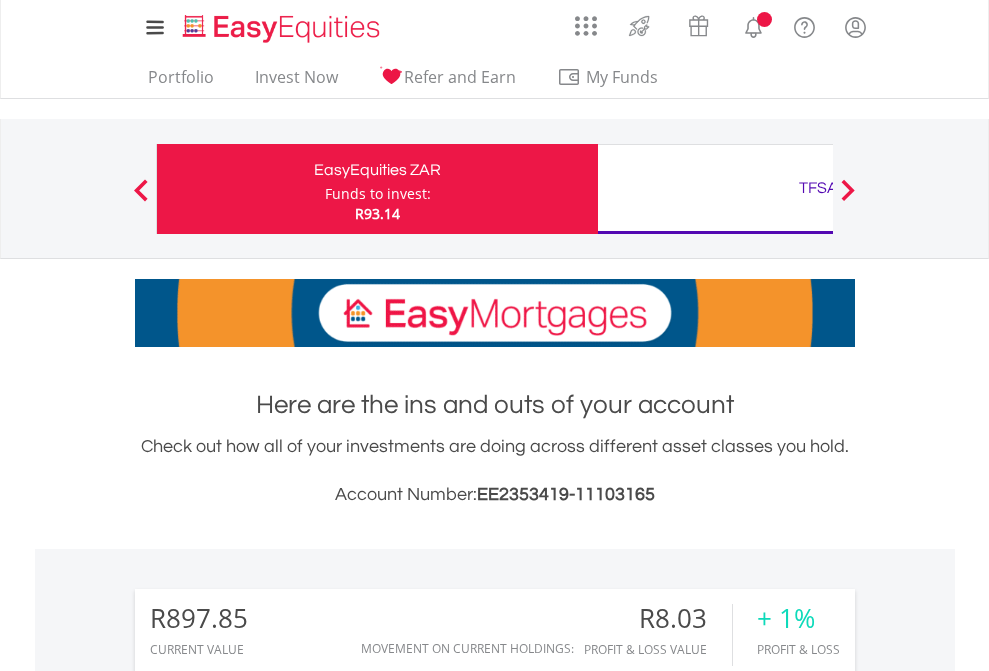 scroll, scrollTop: 0, scrollLeft: 0, axis: both 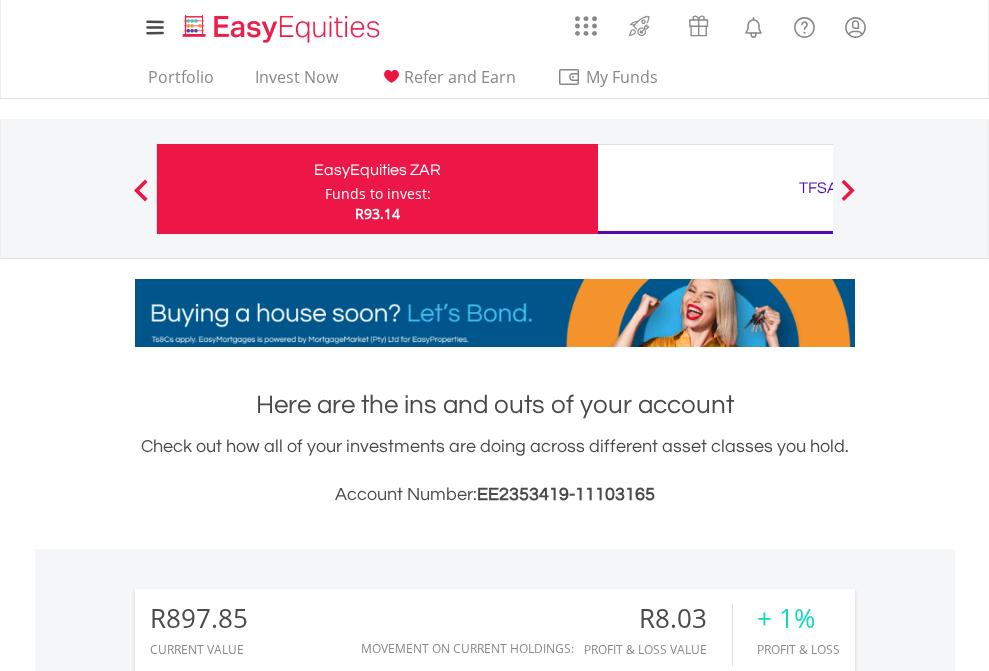 click on "Funds to invest:" at bounding box center (378, 194) 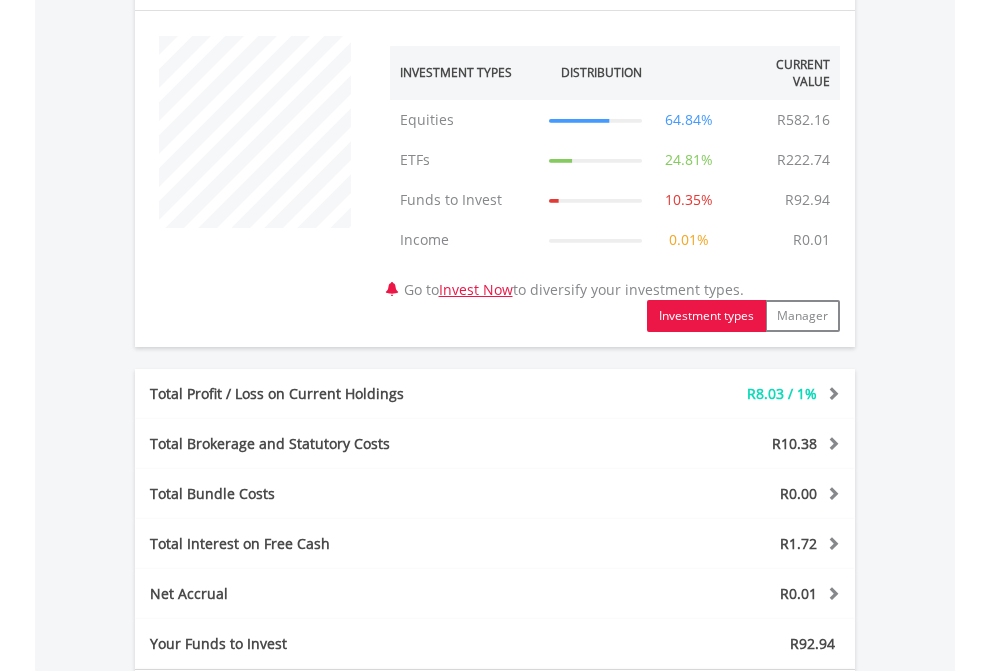 scroll, scrollTop: 1957, scrollLeft: 0, axis: vertical 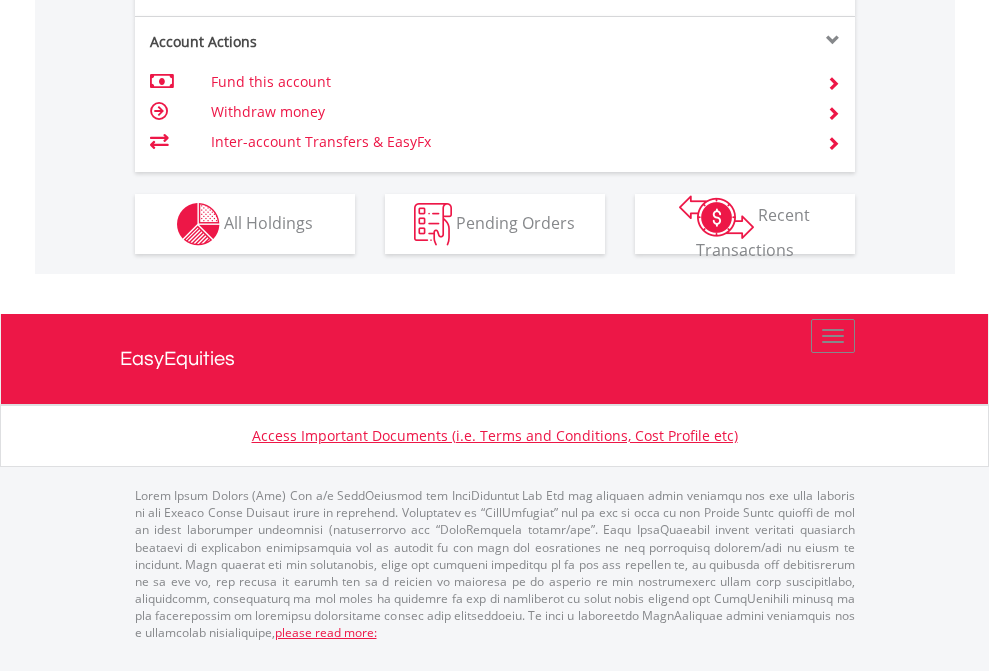 click on "Investment types" at bounding box center (706, -337) 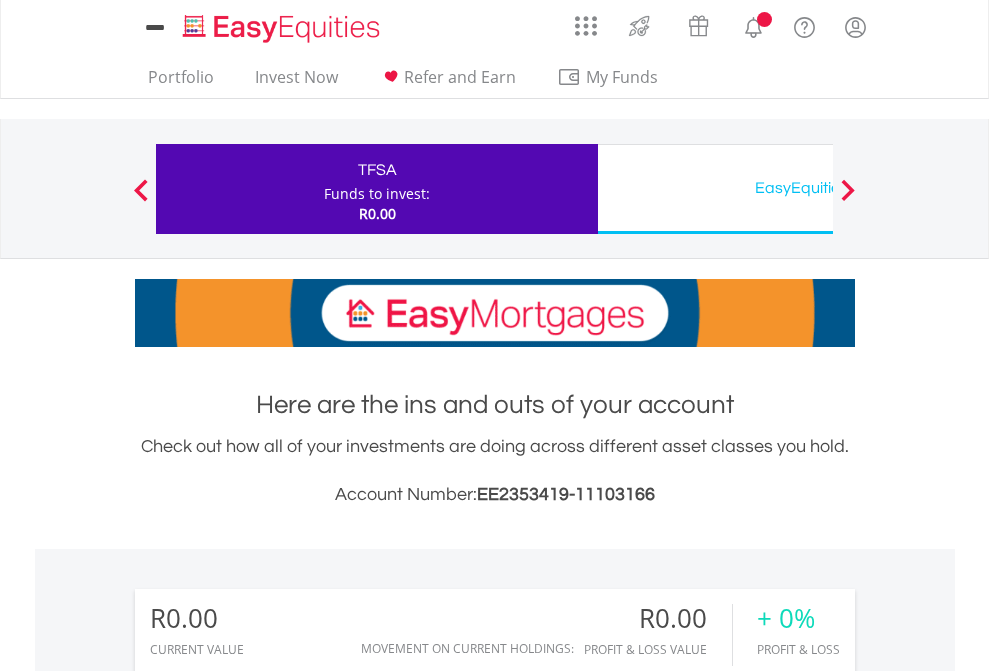 scroll, scrollTop: 0, scrollLeft: 0, axis: both 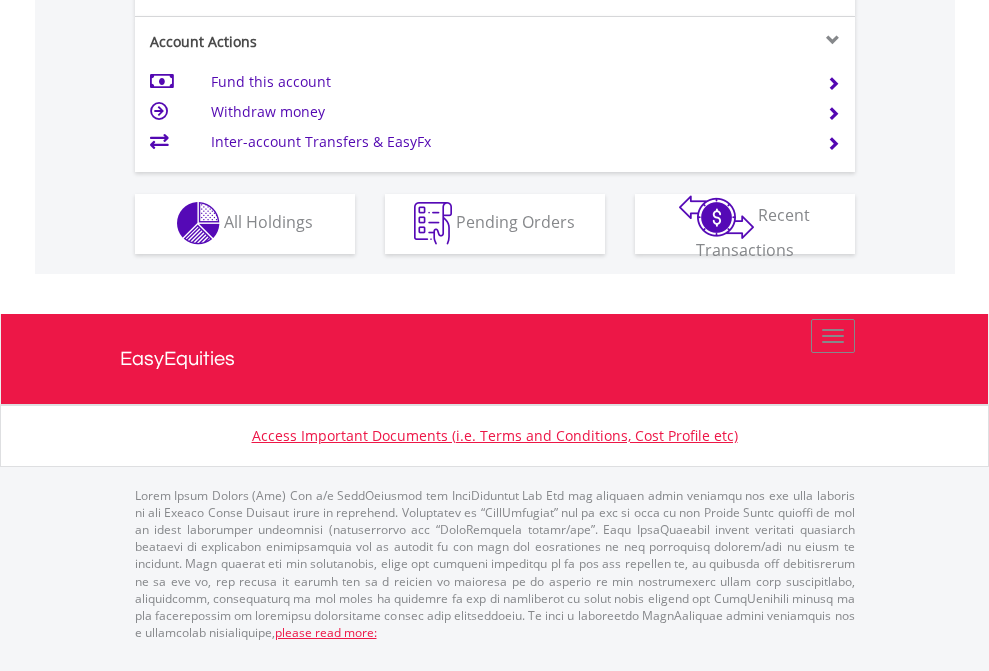 click on "Investment types" at bounding box center [706, -353] 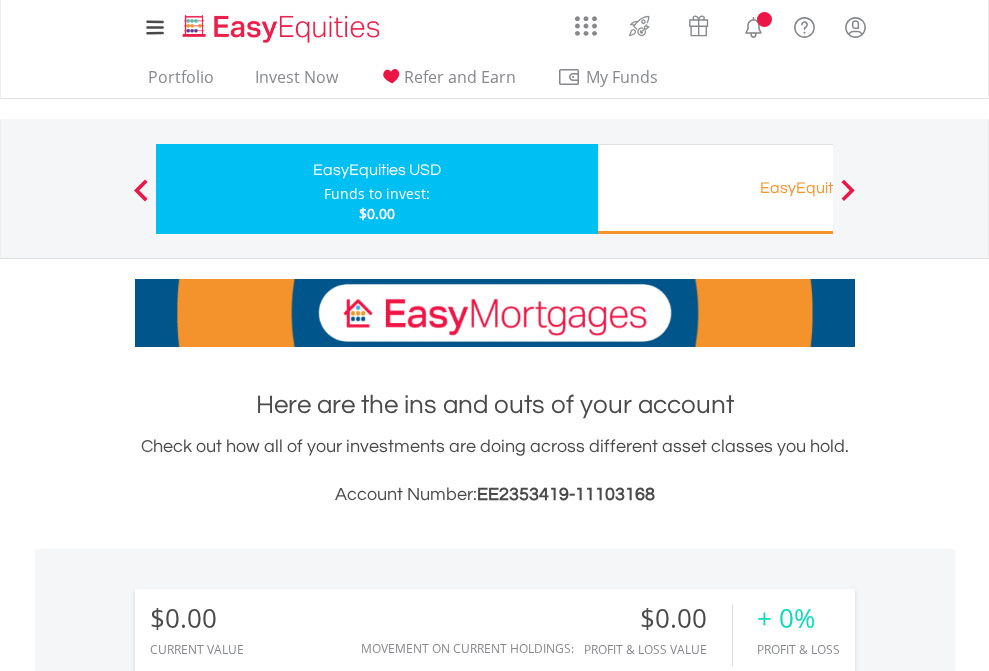 scroll, scrollTop: 0, scrollLeft: 0, axis: both 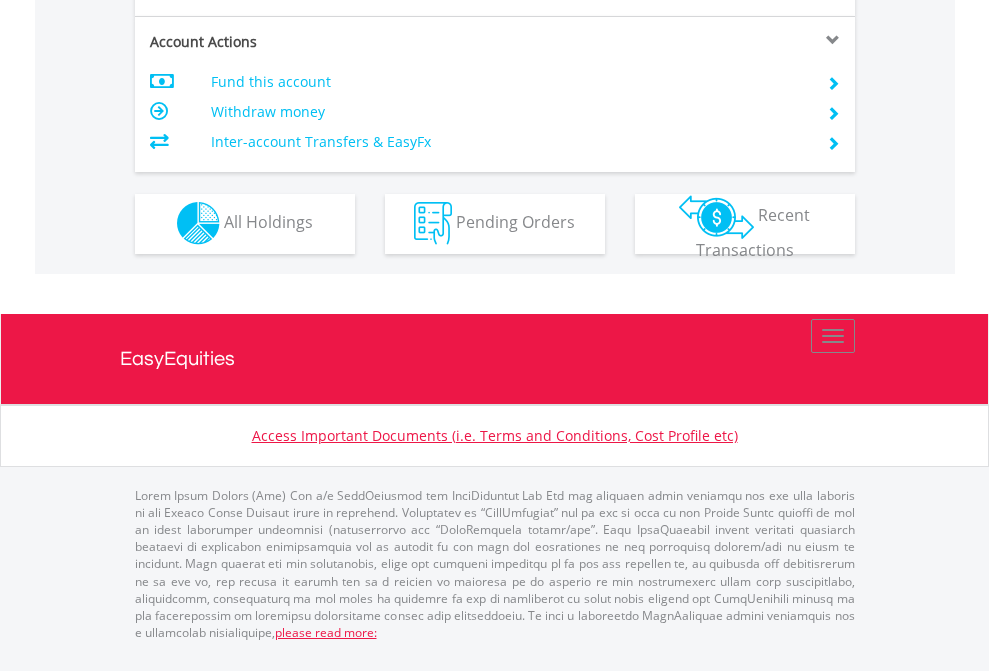 click on "Investment types" at bounding box center (706, -353) 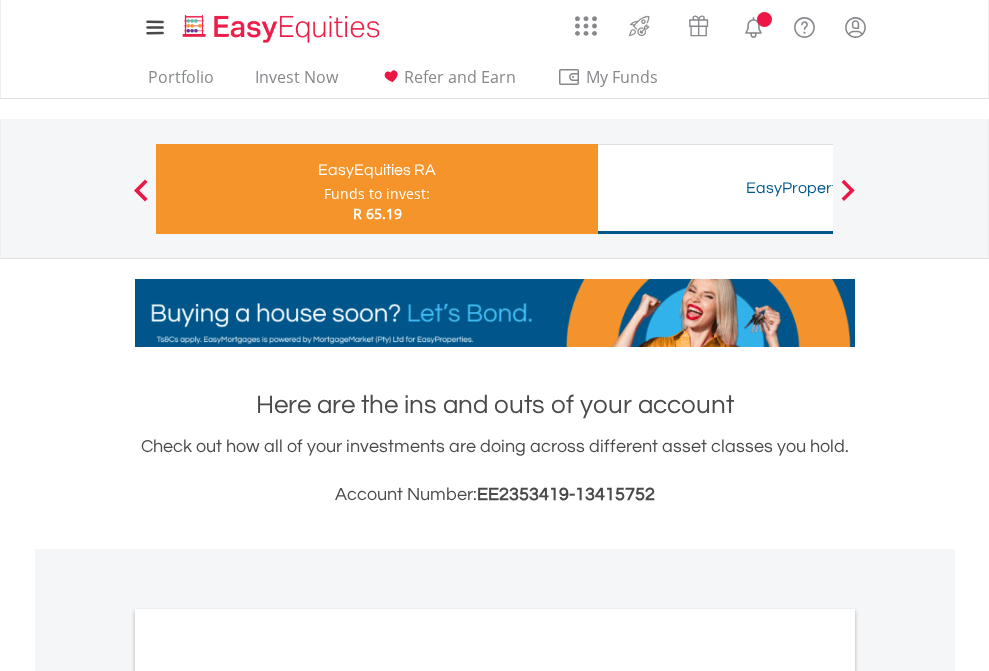 scroll, scrollTop: 0, scrollLeft: 0, axis: both 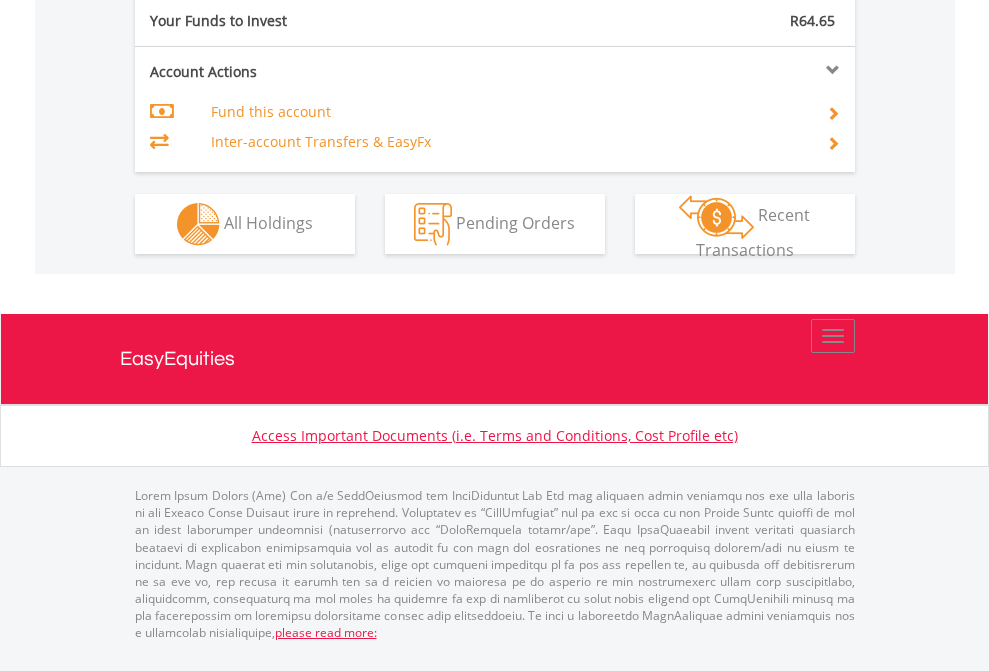 click on "Investment types" at bounding box center (706, -307) 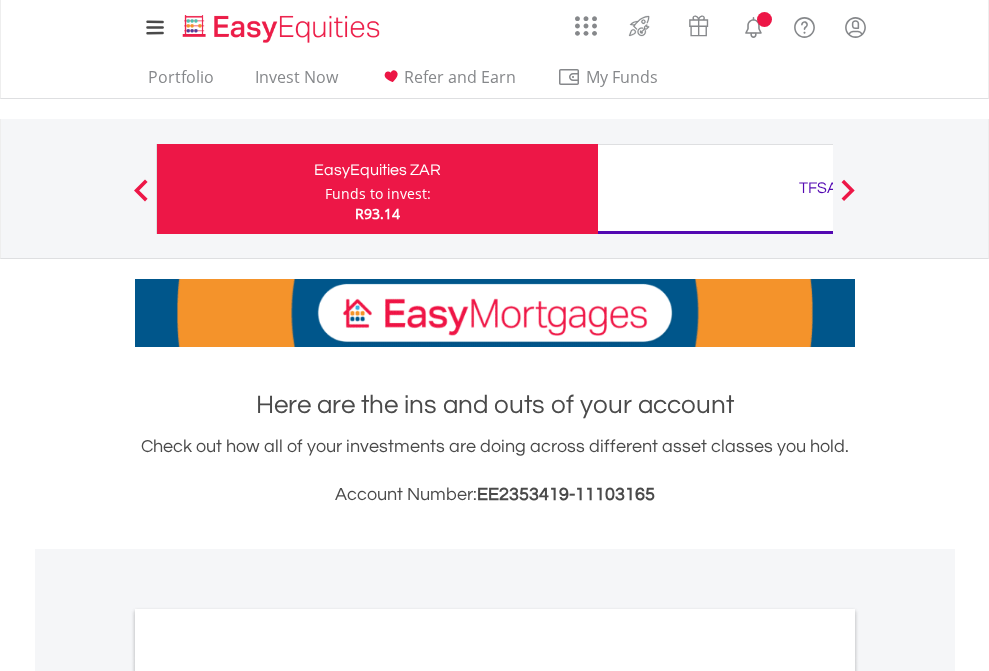scroll, scrollTop: 0, scrollLeft: 0, axis: both 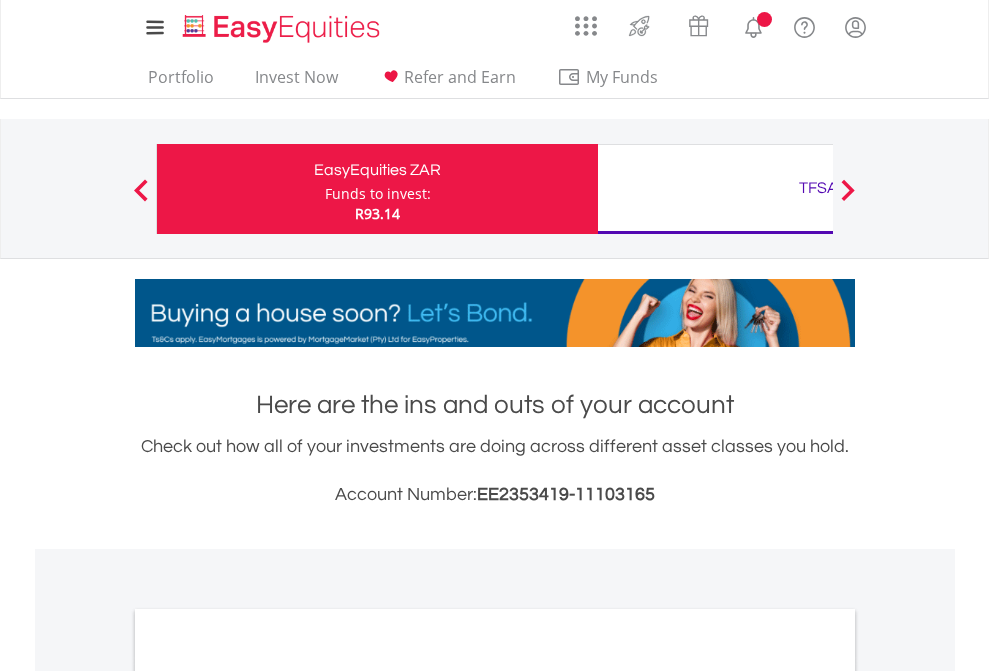 click on "All Holdings" at bounding box center [268, 1096] 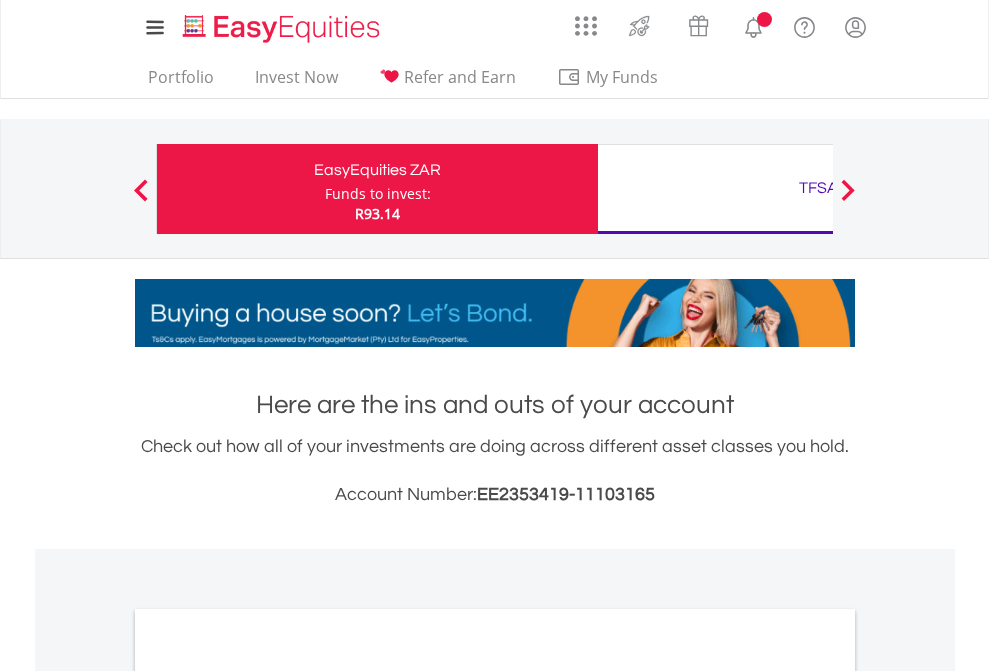 scroll, scrollTop: 1202, scrollLeft: 0, axis: vertical 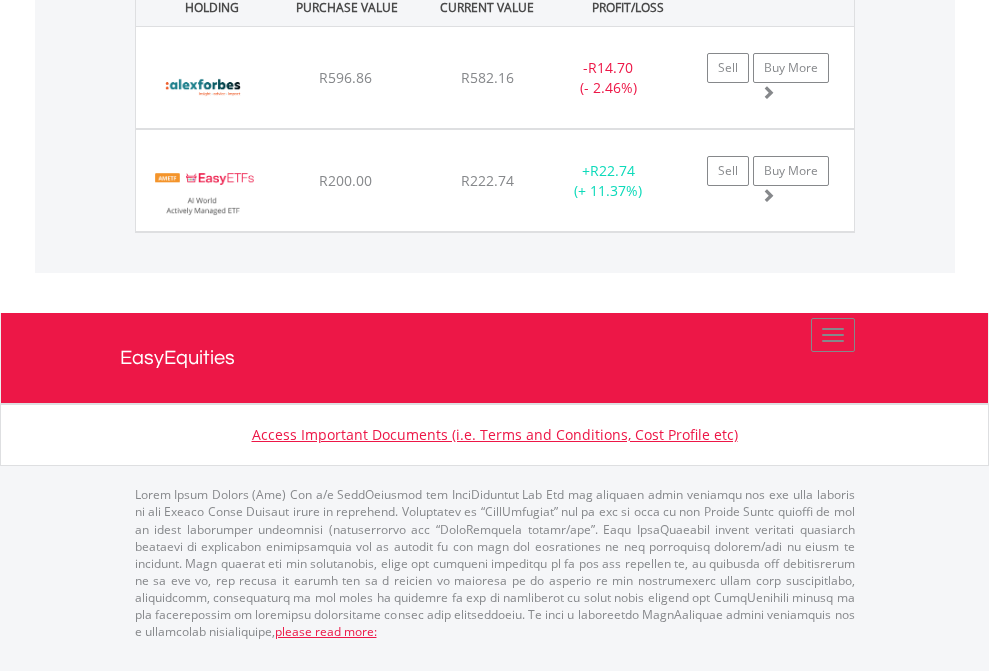 click on "TFSA" at bounding box center [818, -1522] 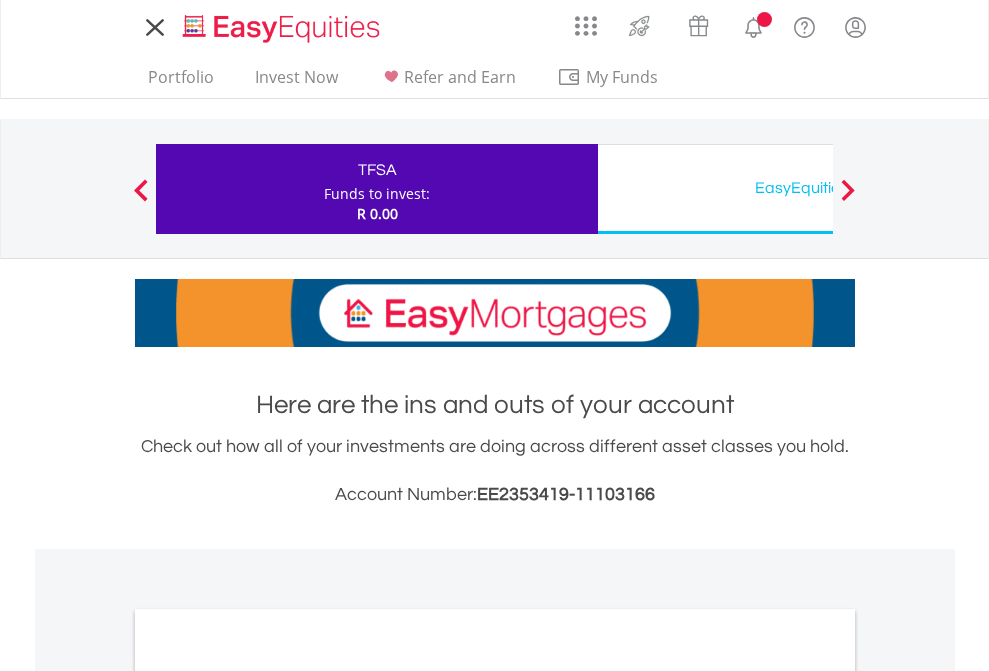 scroll, scrollTop: 0, scrollLeft: 0, axis: both 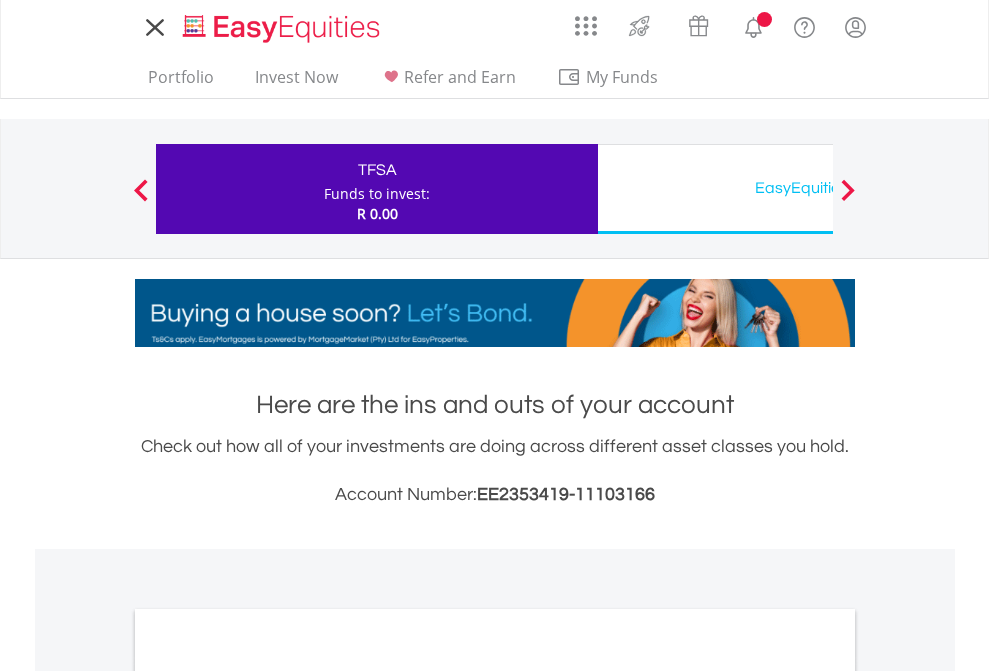 click on "All Holdings" at bounding box center (268, 1096) 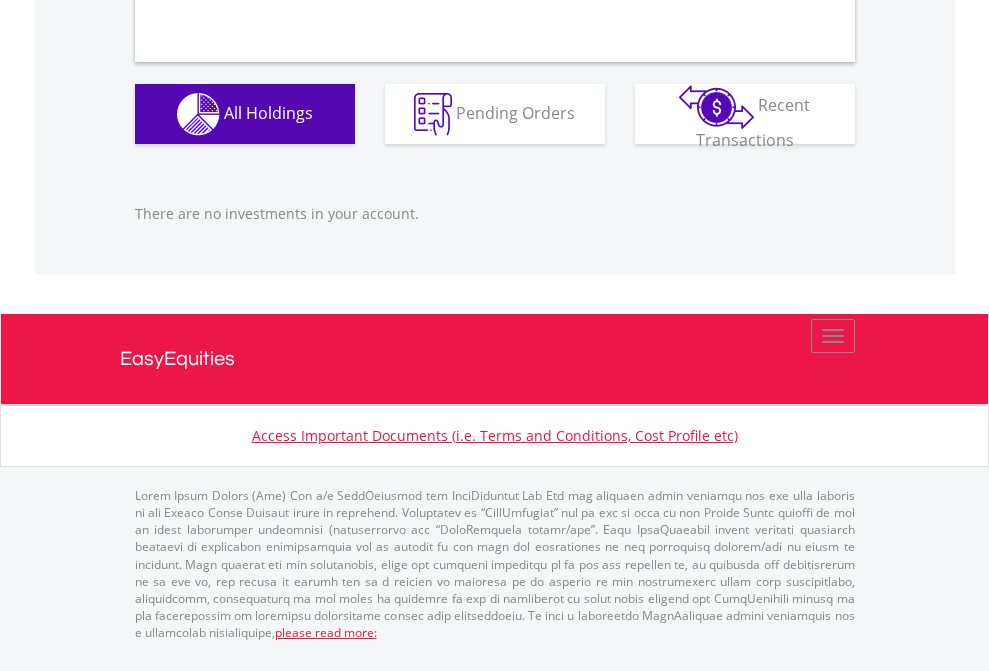 scroll, scrollTop: 1980, scrollLeft: 0, axis: vertical 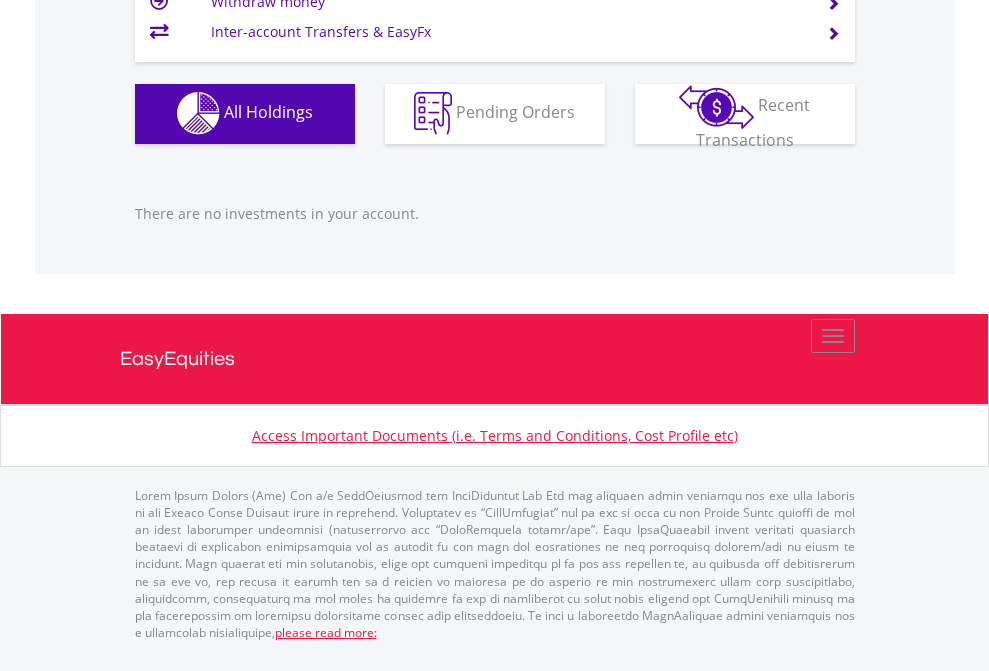 click on "EasyEquities USD" at bounding box center (818, -1142) 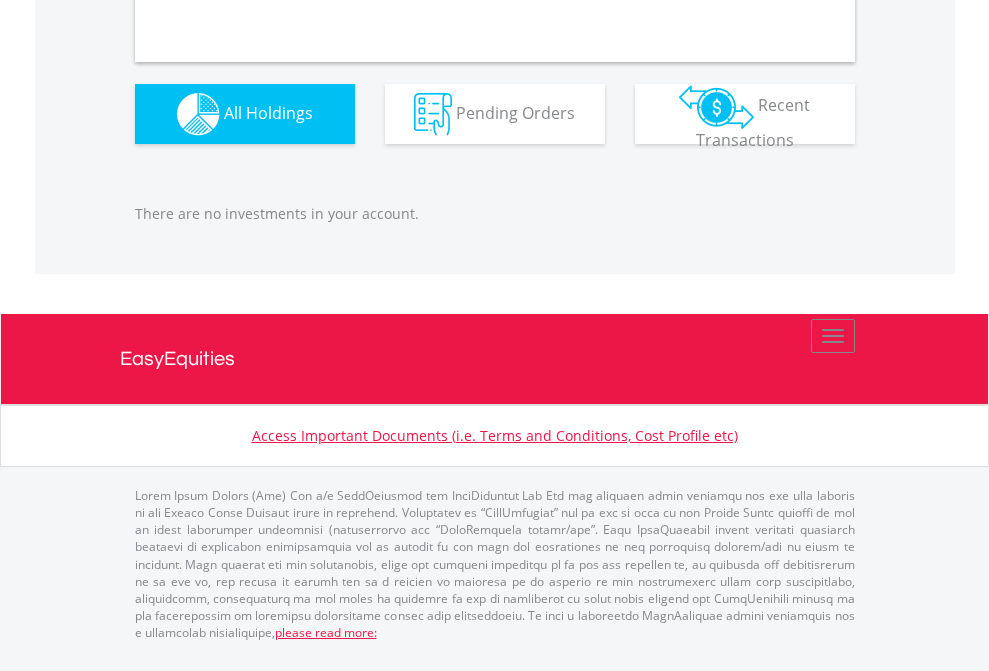 scroll, scrollTop: 1980, scrollLeft: 0, axis: vertical 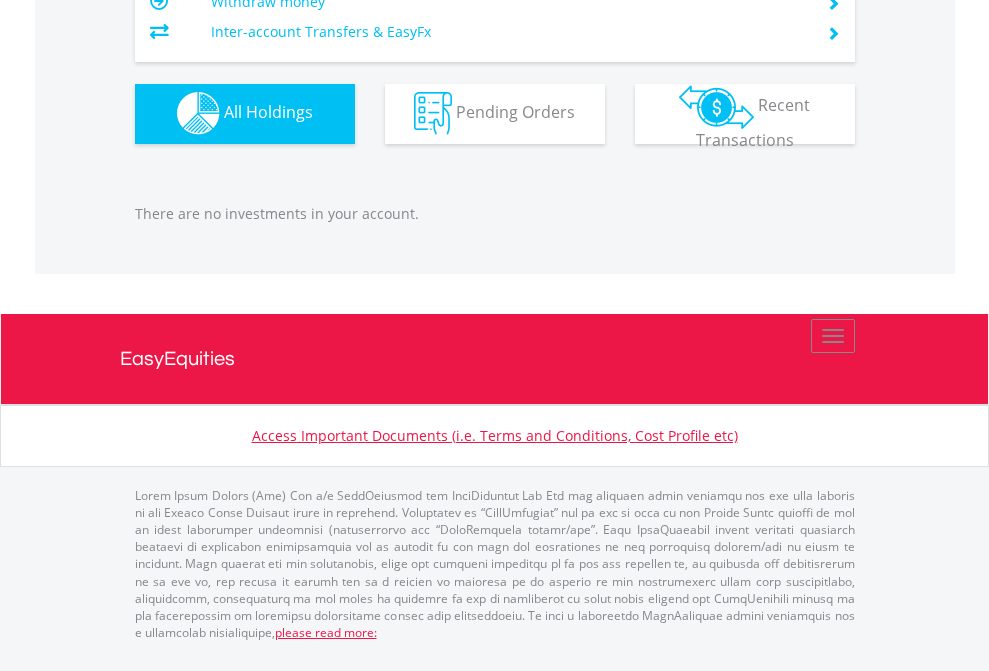 click on "EasyEquities RA" at bounding box center [818, -1142] 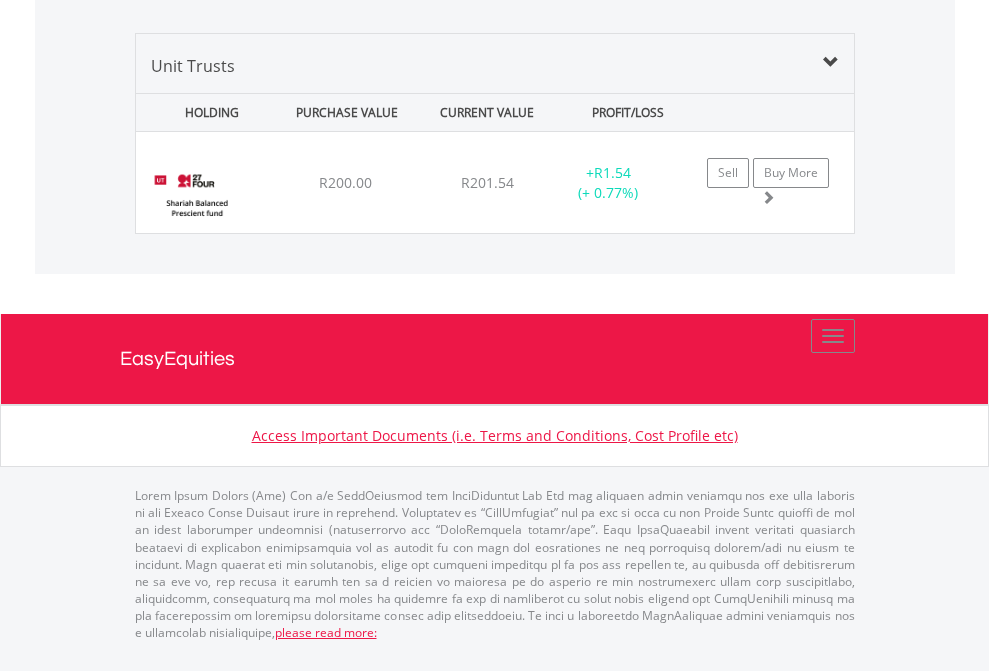 scroll, scrollTop: 2225, scrollLeft: 0, axis: vertical 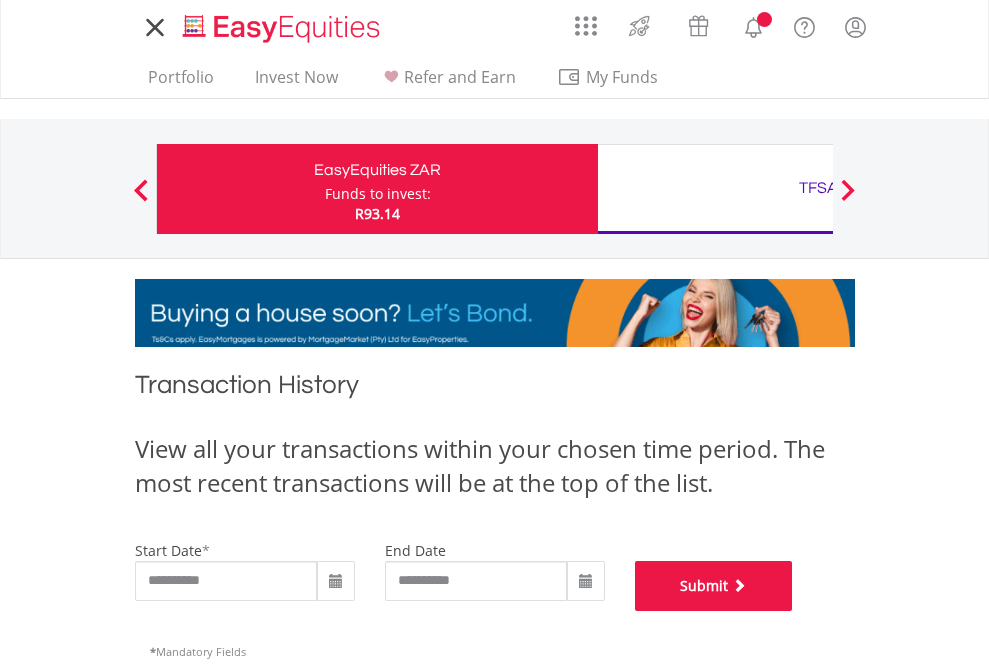 click on "Submit" at bounding box center [714, 586] 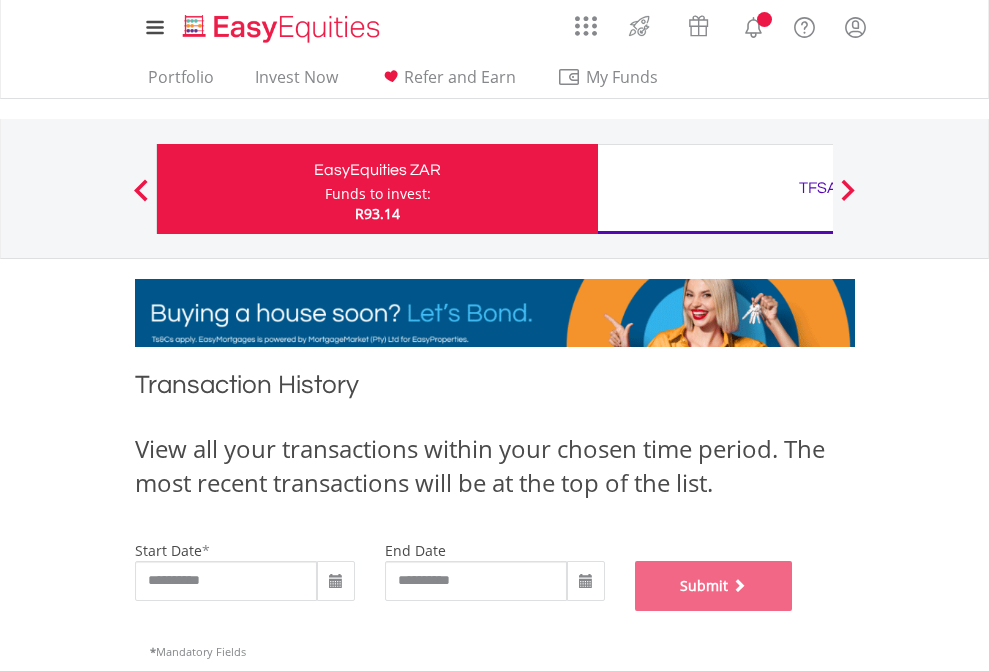 scroll, scrollTop: 811, scrollLeft: 0, axis: vertical 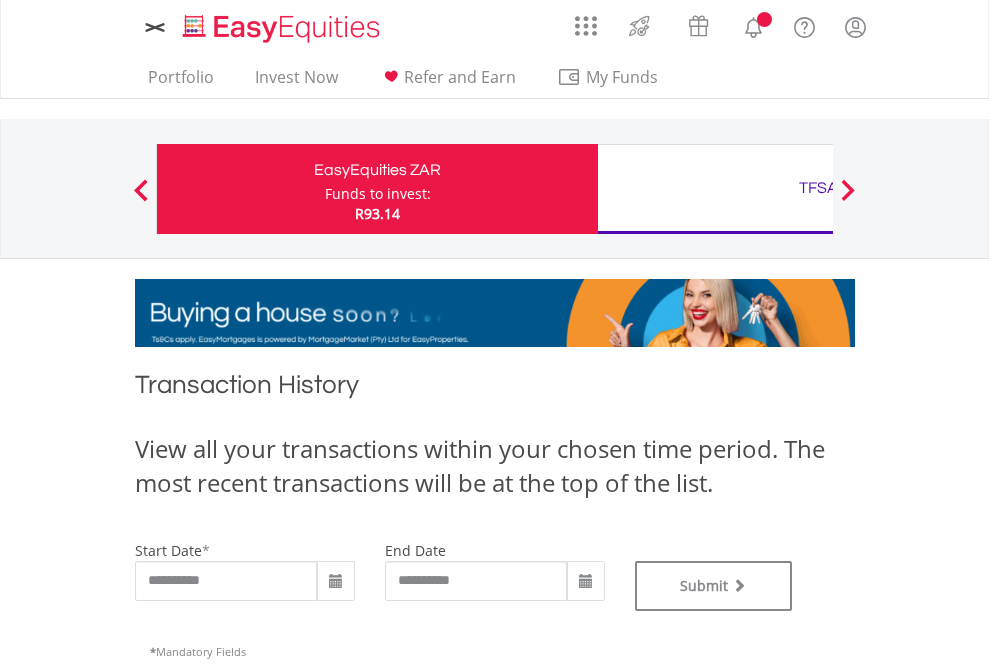 click on "TFSA" at bounding box center [818, 188] 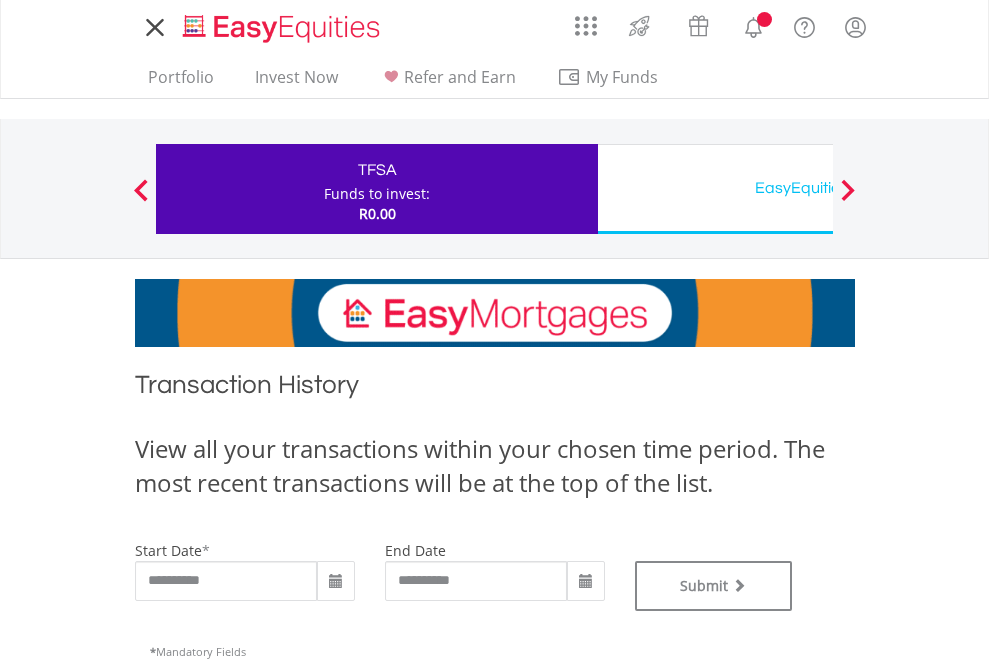 scroll, scrollTop: 811, scrollLeft: 0, axis: vertical 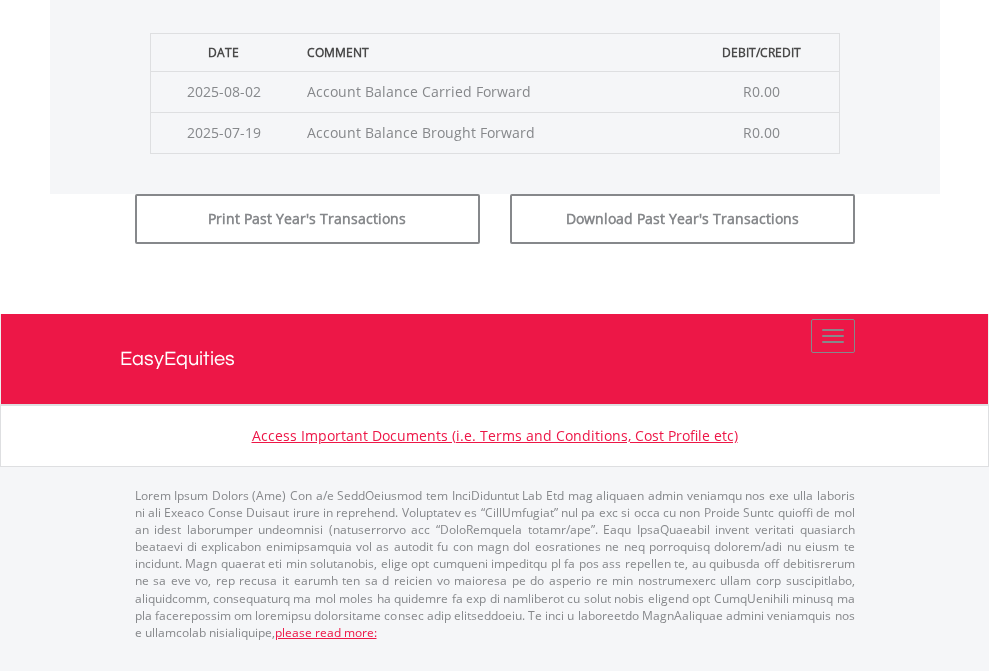 click on "Submit" at bounding box center [714, -183] 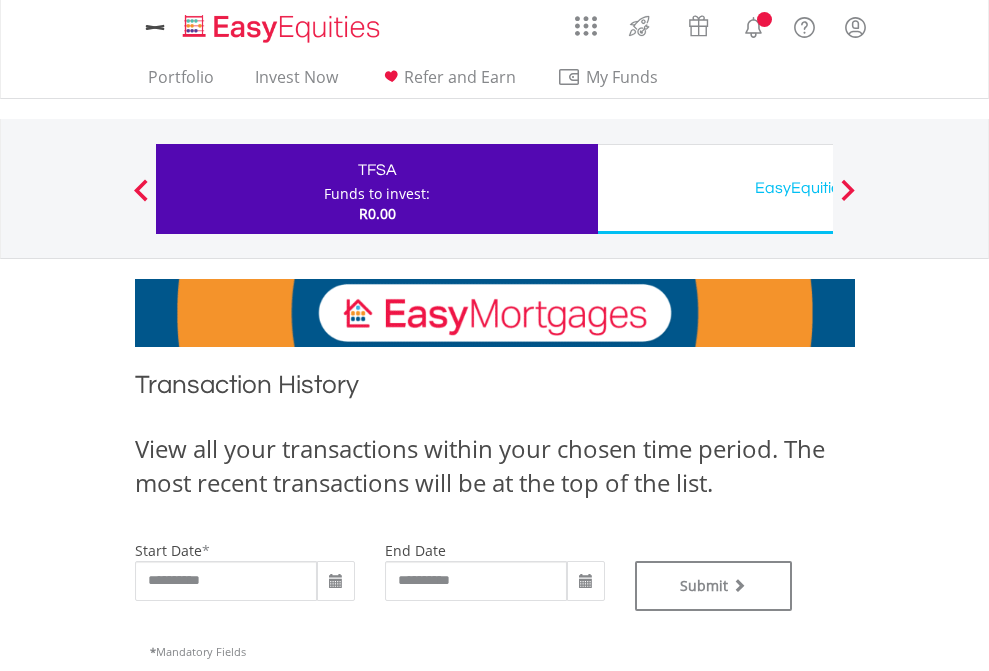 scroll, scrollTop: 0, scrollLeft: 0, axis: both 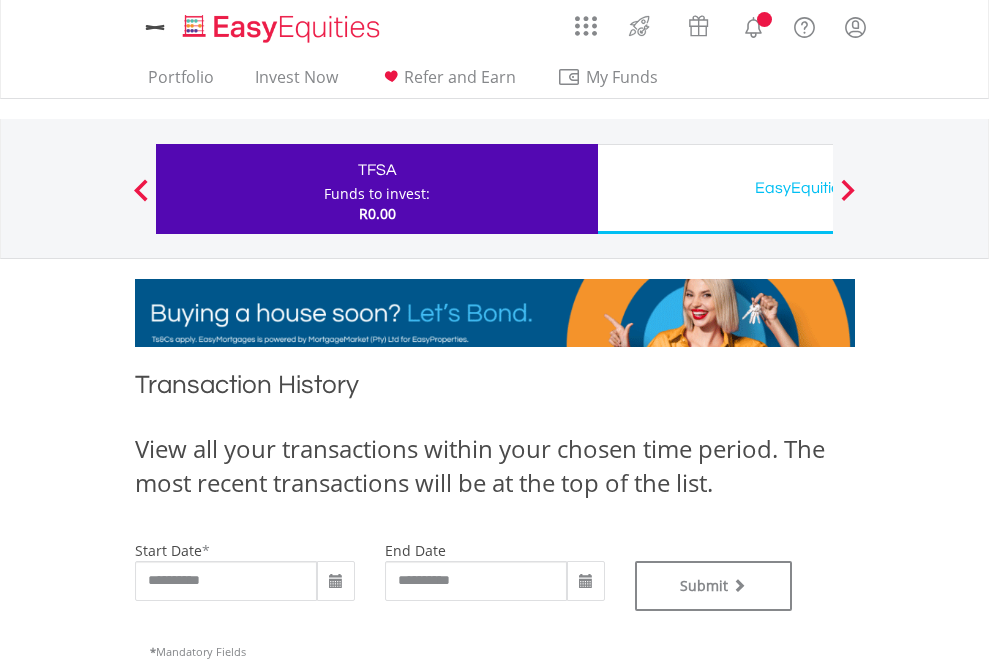 click on "EasyEquities USD" at bounding box center (818, 188) 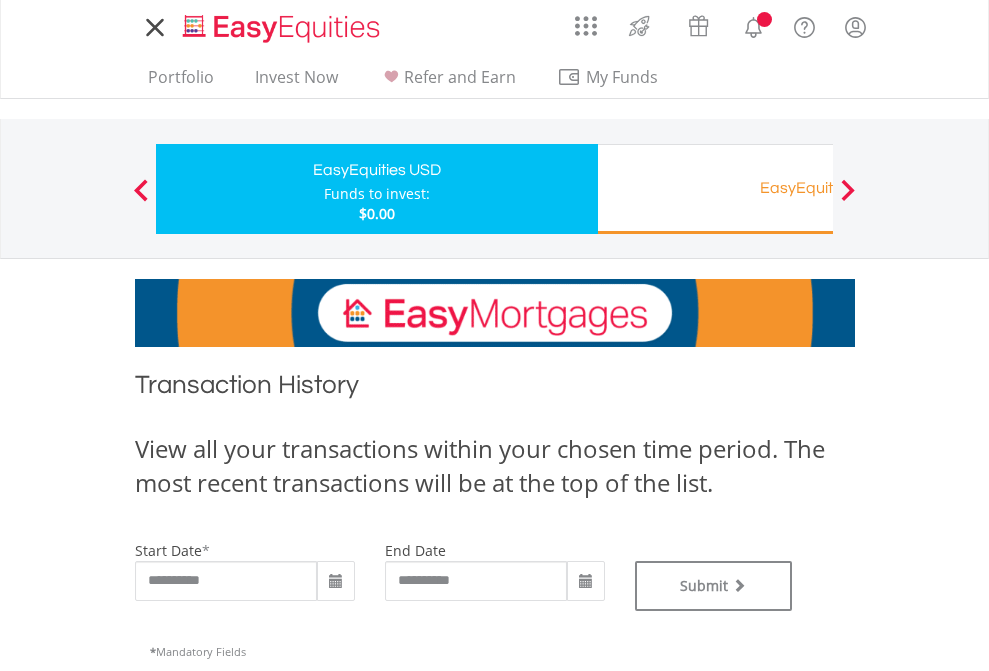 type on "**********" 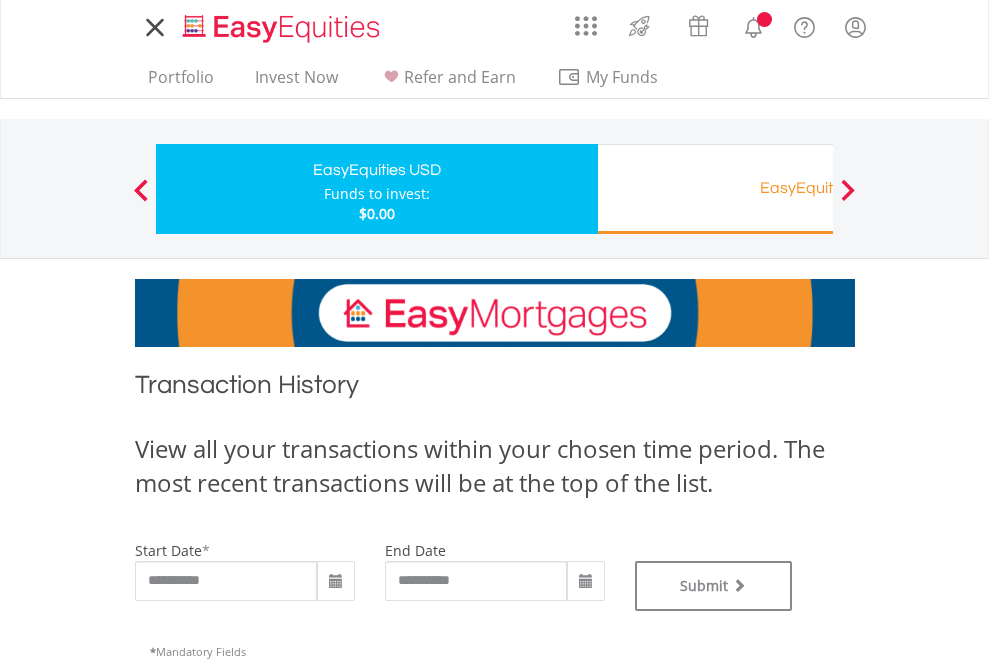 scroll, scrollTop: 0, scrollLeft: 0, axis: both 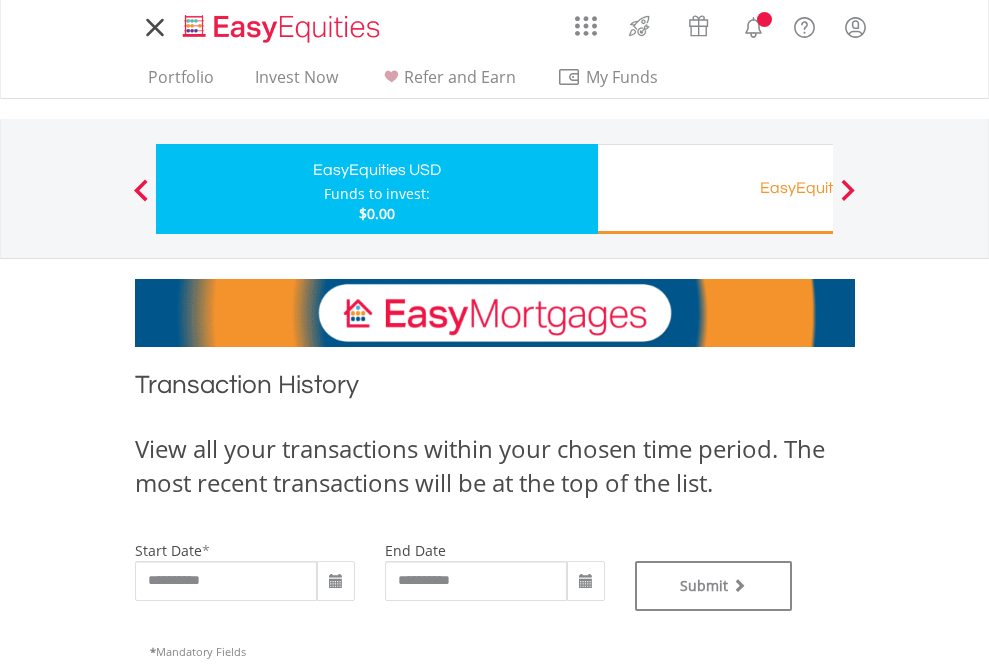 type on "**********" 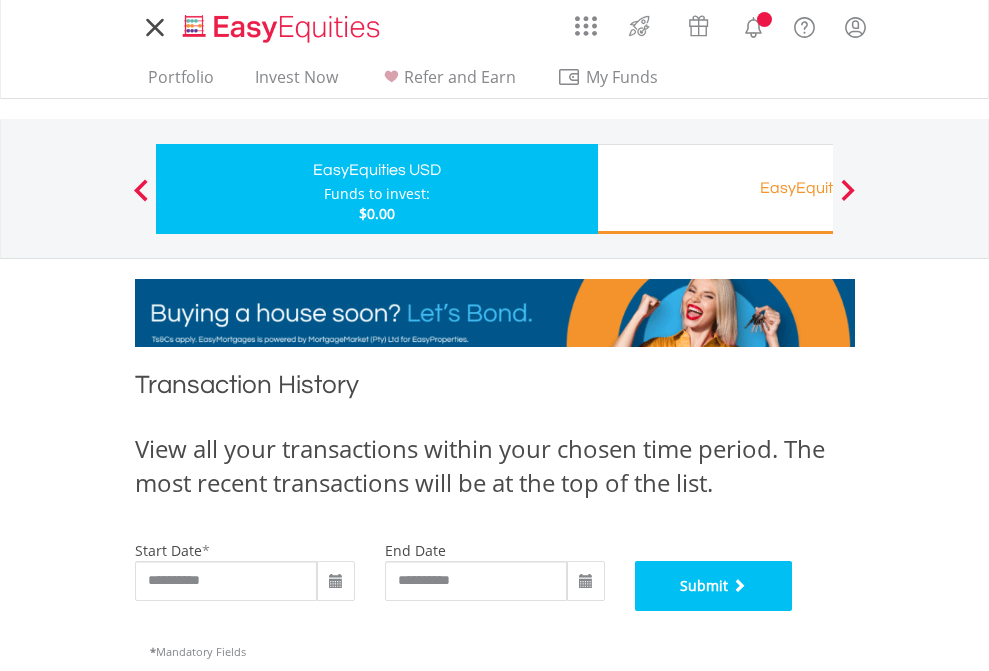 click on "Submit" at bounding box center (714, 586) 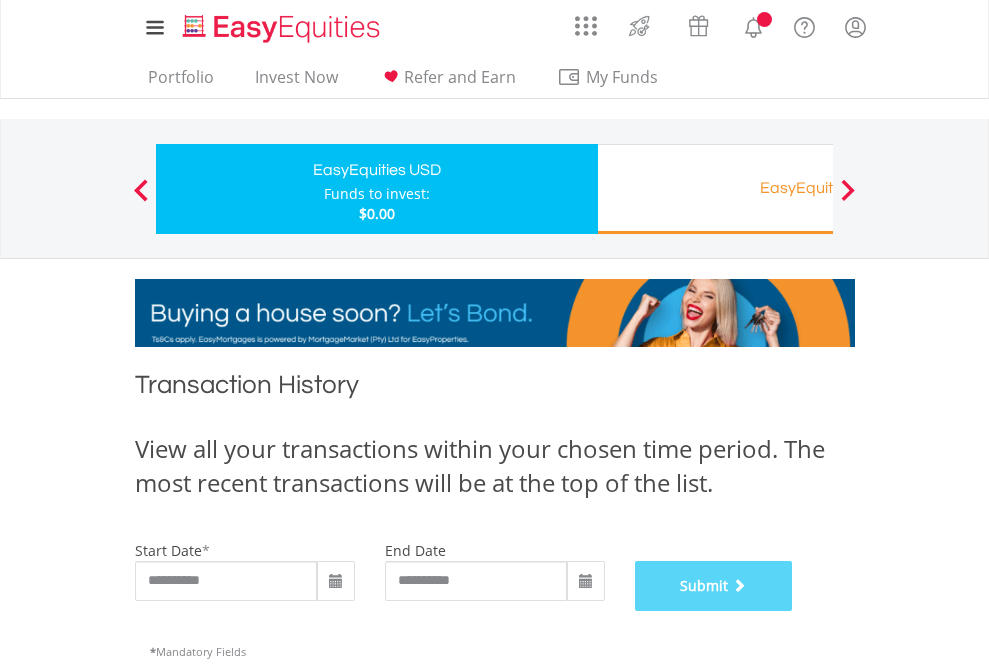 scroll, scrollTop: 811, scrollLeft: 0, axis: vertical 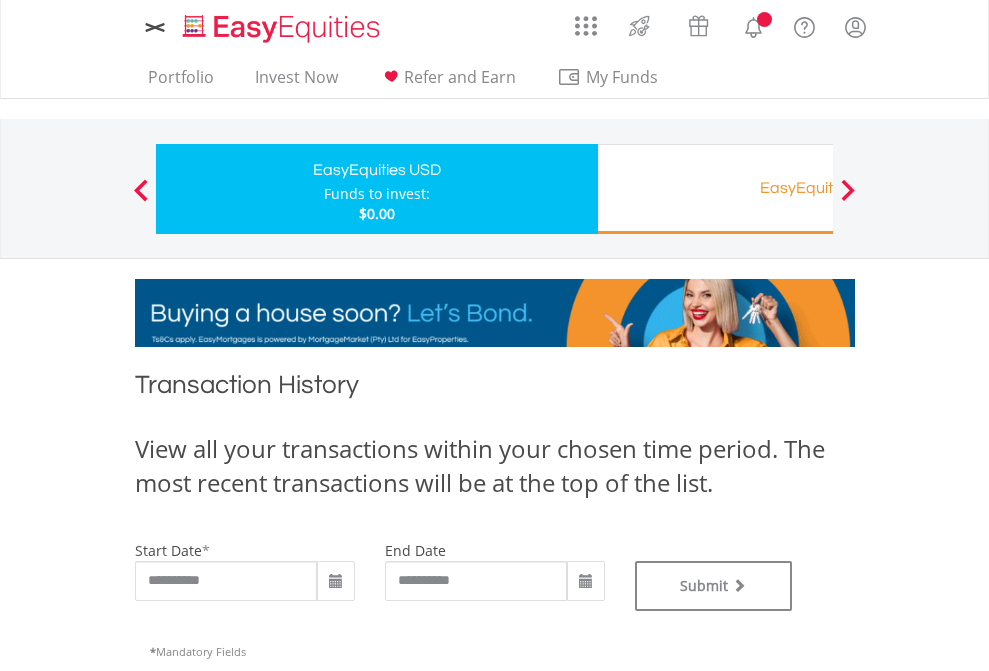 click on "EasyEquities RA" at bounding box center [818, 188] 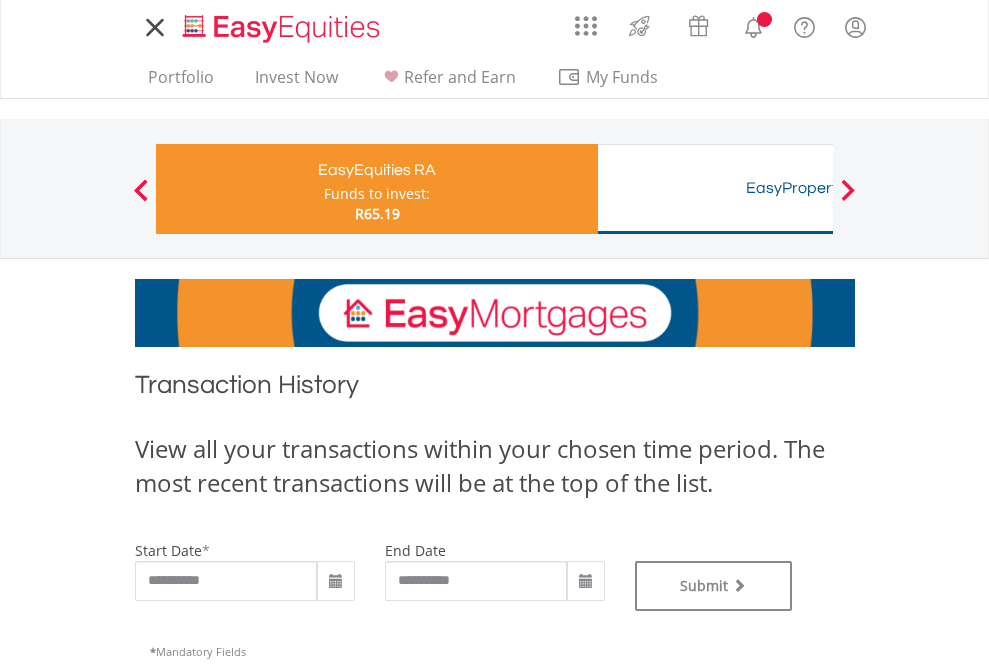 scroll, scrollTop: 0, scrollLeft: 0, axis: both 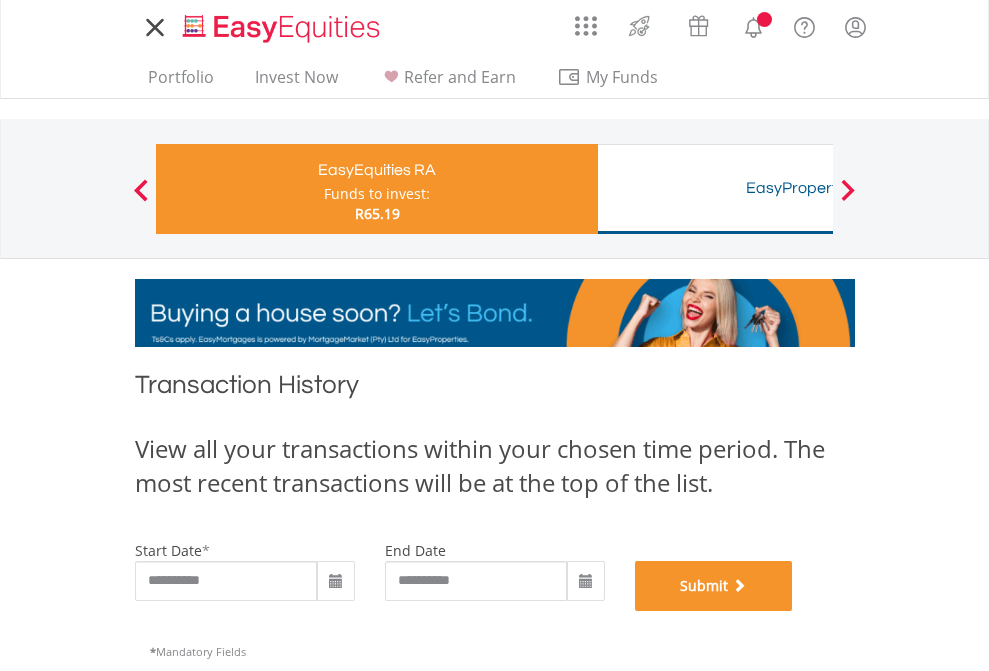 click on "Submit" at bounding box center [714, 586] 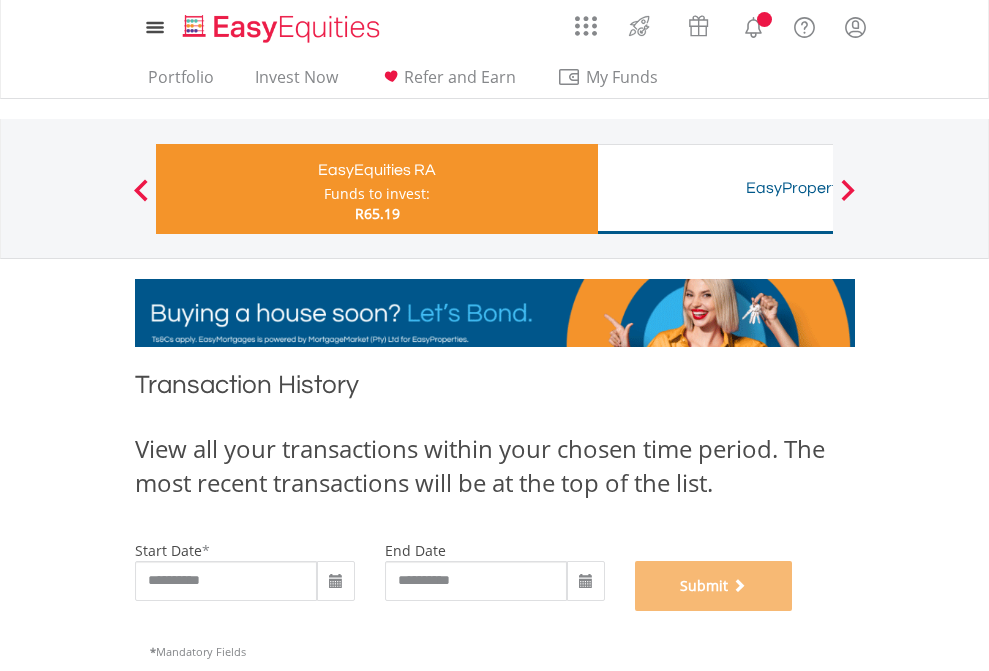 scroll, scrollTop: 811, scrollLeft: 0, axis: vertical 